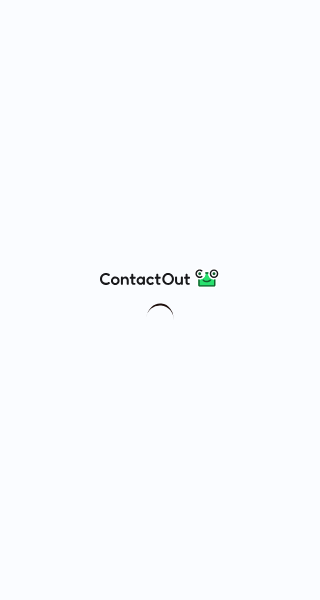 scroll, scrollTop: 0, scrollLeft: 0, axis: both 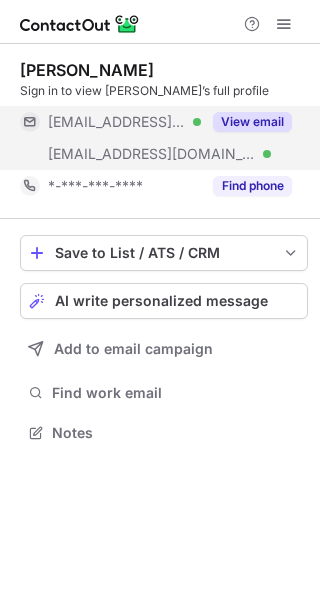 click on "View email" at bounding box center (252, 122) 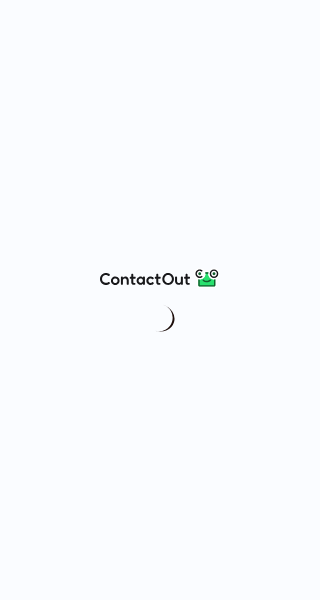 scroll, scrollTop: 0, scrollLeft: 0, axis: both 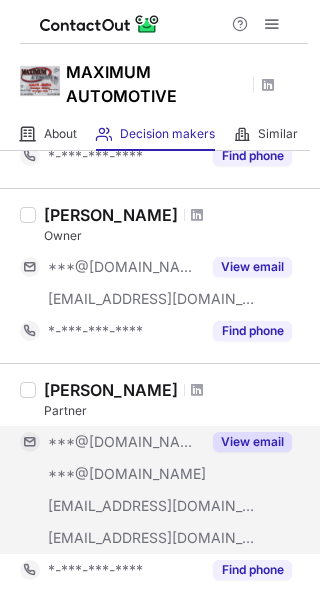 click on "View email" at bounding box center [252, 442] 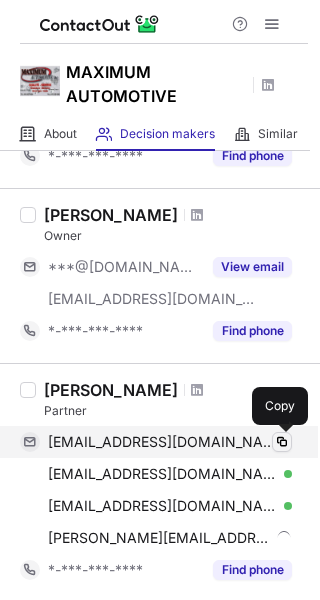 click at bounding box center (282, 442) 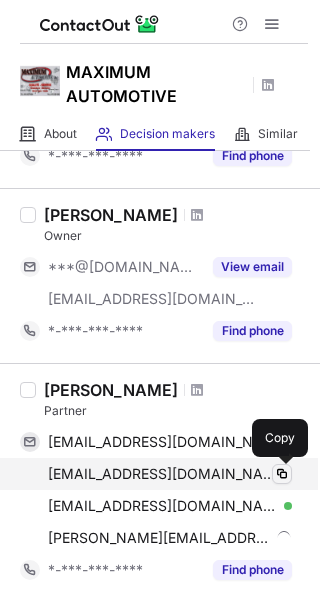 click at bounding box center [282, 474] 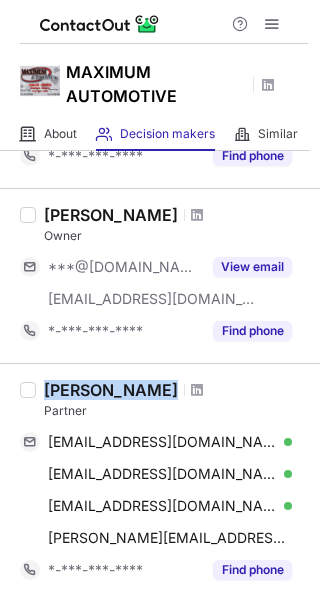 copy on "Paul Kolb" 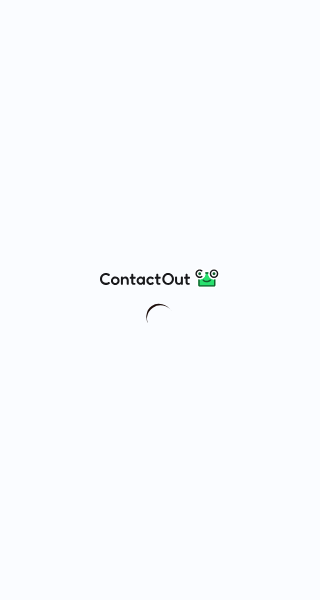 scroll, scrollTop: 0, scrollLeft: 0, axis: both 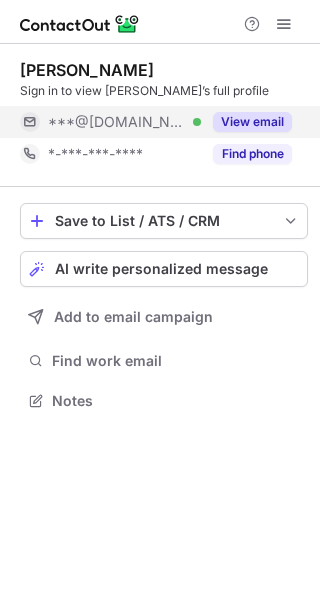 click on "View email" at bounding box center (252, 122) 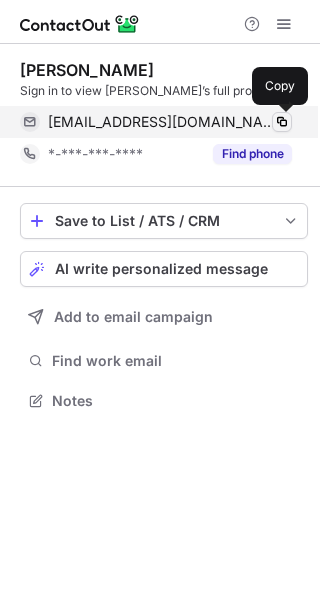 click at bounding box center [282, 122] 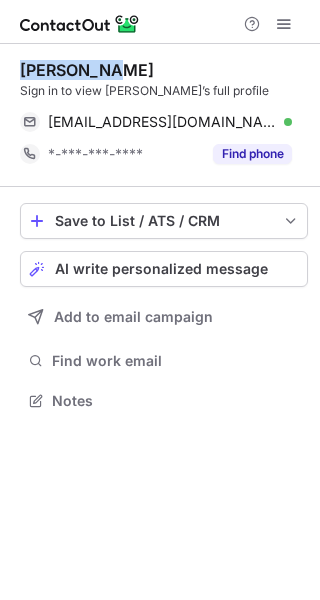 drag, startPoint x: 74, startPoint y: 71, endPoint x: 2, endPoint y: 114, distance: 83.86298 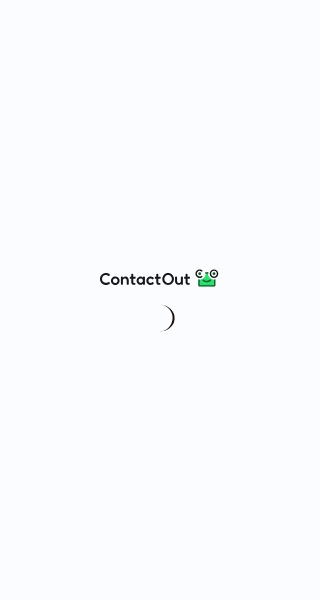 scroll, scrollTop: 0, scrollLeft: 0, axis: both 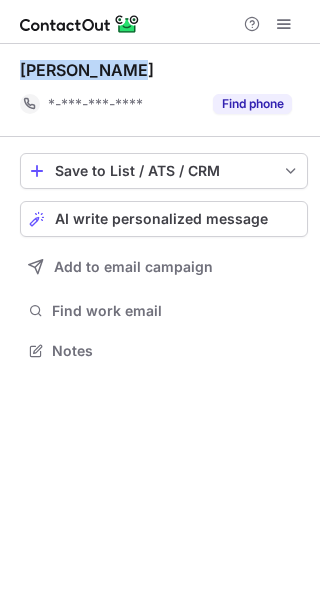 copy on "Matthew Cole" 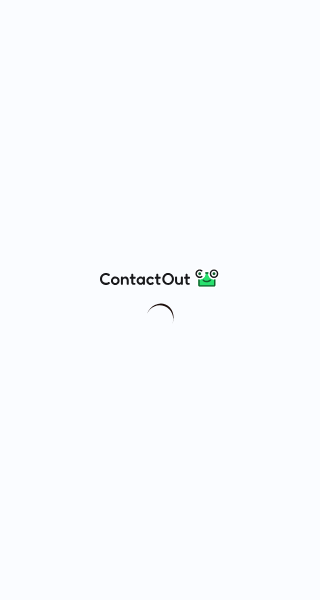 scroll, scrollTop: 0, scrollLeft: 0, axis: both 